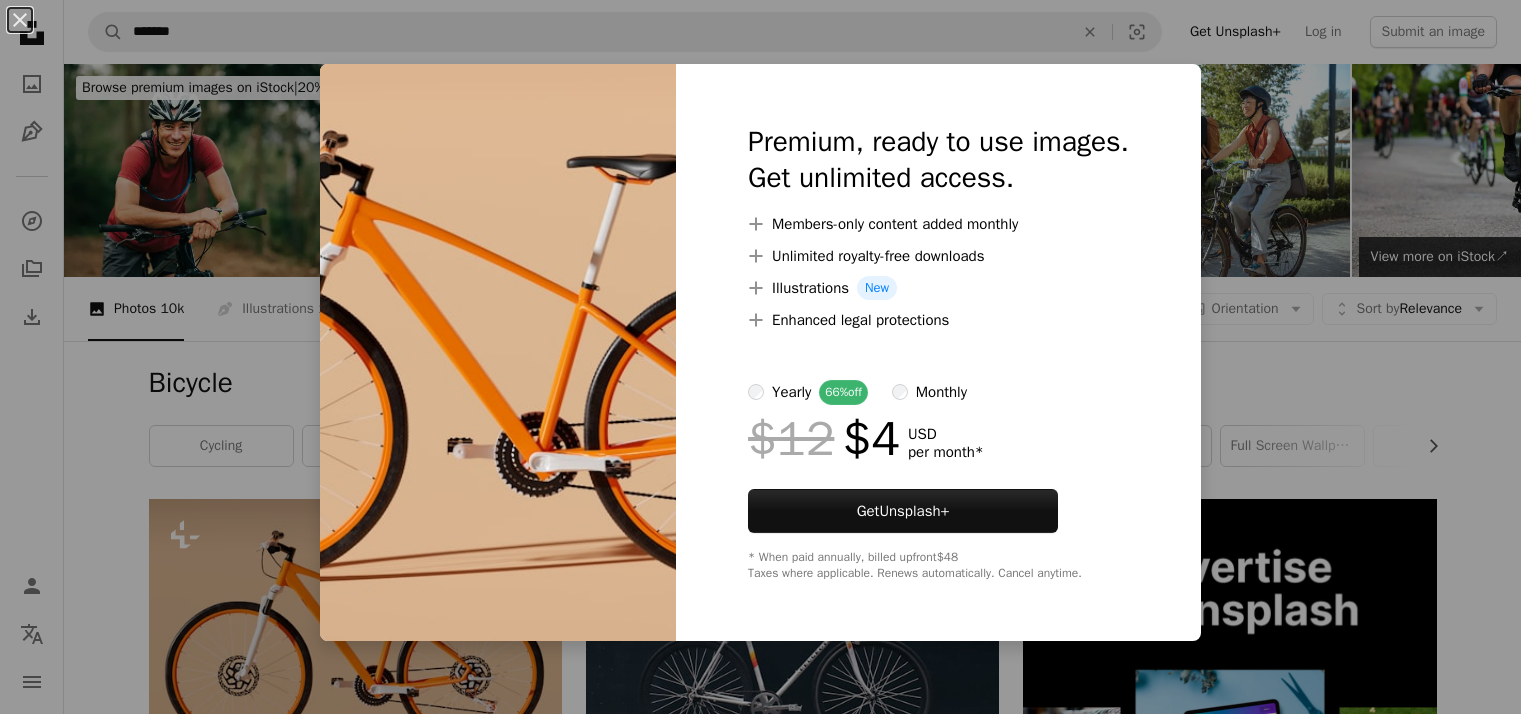 scroll, scrollTop: 400, scrollLeft: 0, axis: vertical 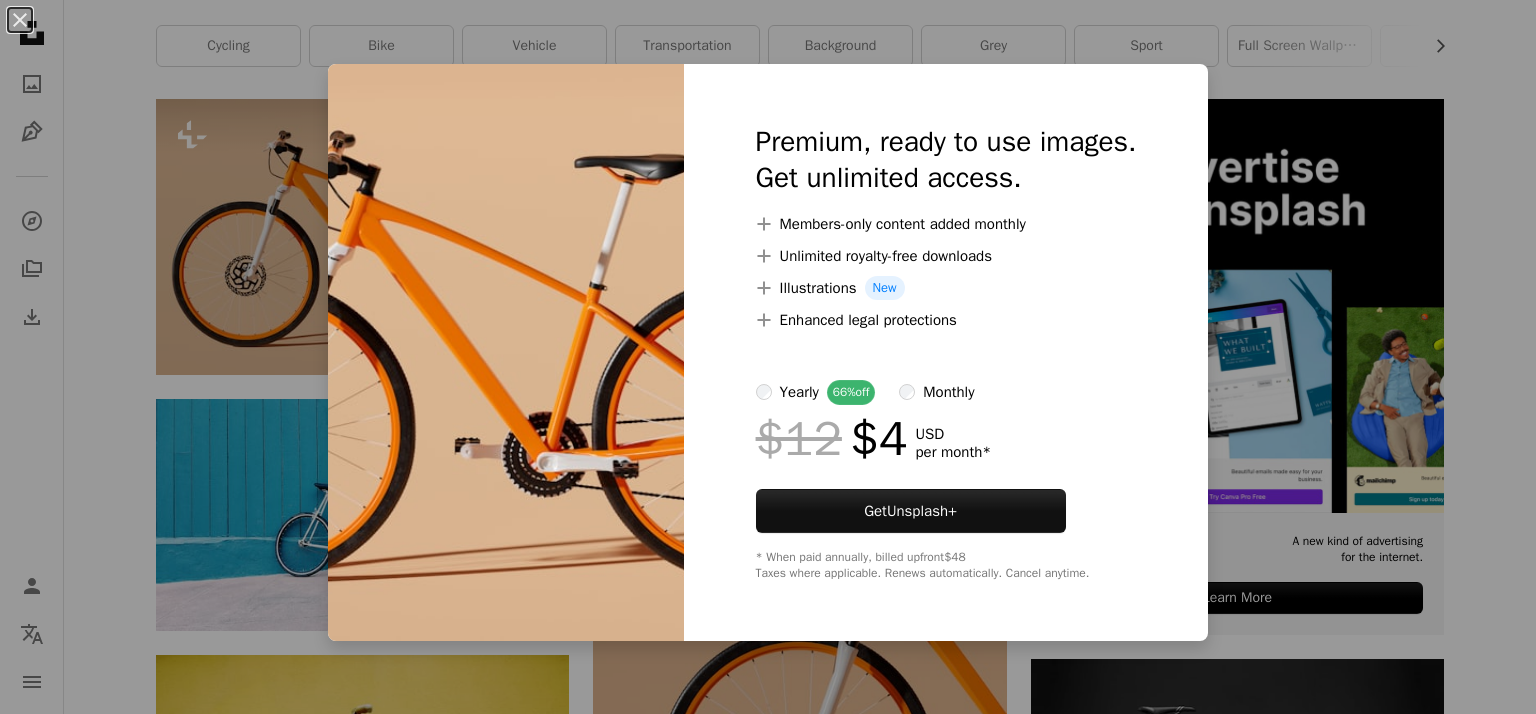 click on "An X shape Premium, ready to use images. Get unlimited access. A plus sign Members-only content added monthly A plus sign Unlimited royalty-free downloads A plus sign Illustrations  New A plus sign Enhanced legal protections yearly 66%  off monthly $12   $4 USD per month * Get  Unsplash+ * When paid annually, billed upfront  $48 Taxes where applicable. Renews automatically. Cancel anytime." at bounding box center (768, 357) 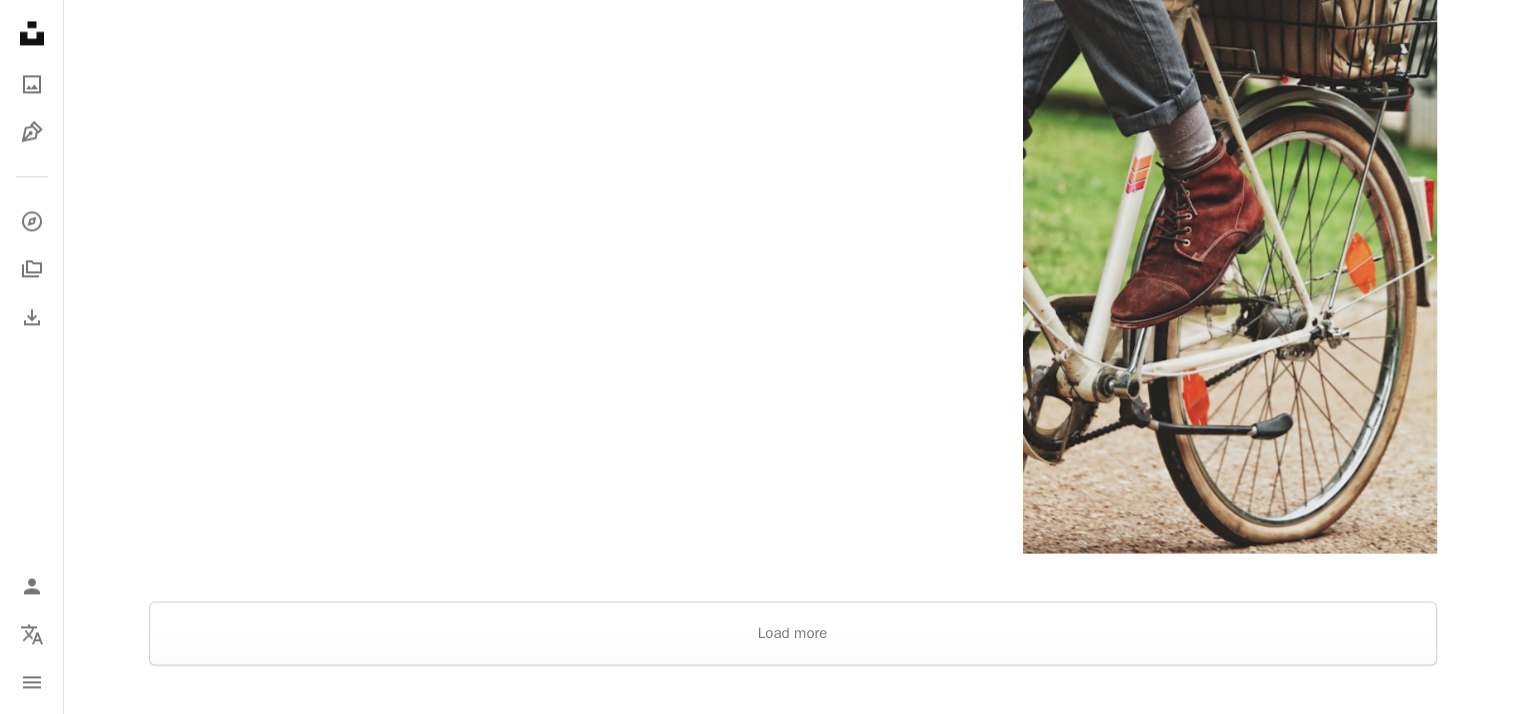 scroll, scrollTop: 3200, scrollLeft: 0, axis: vertical 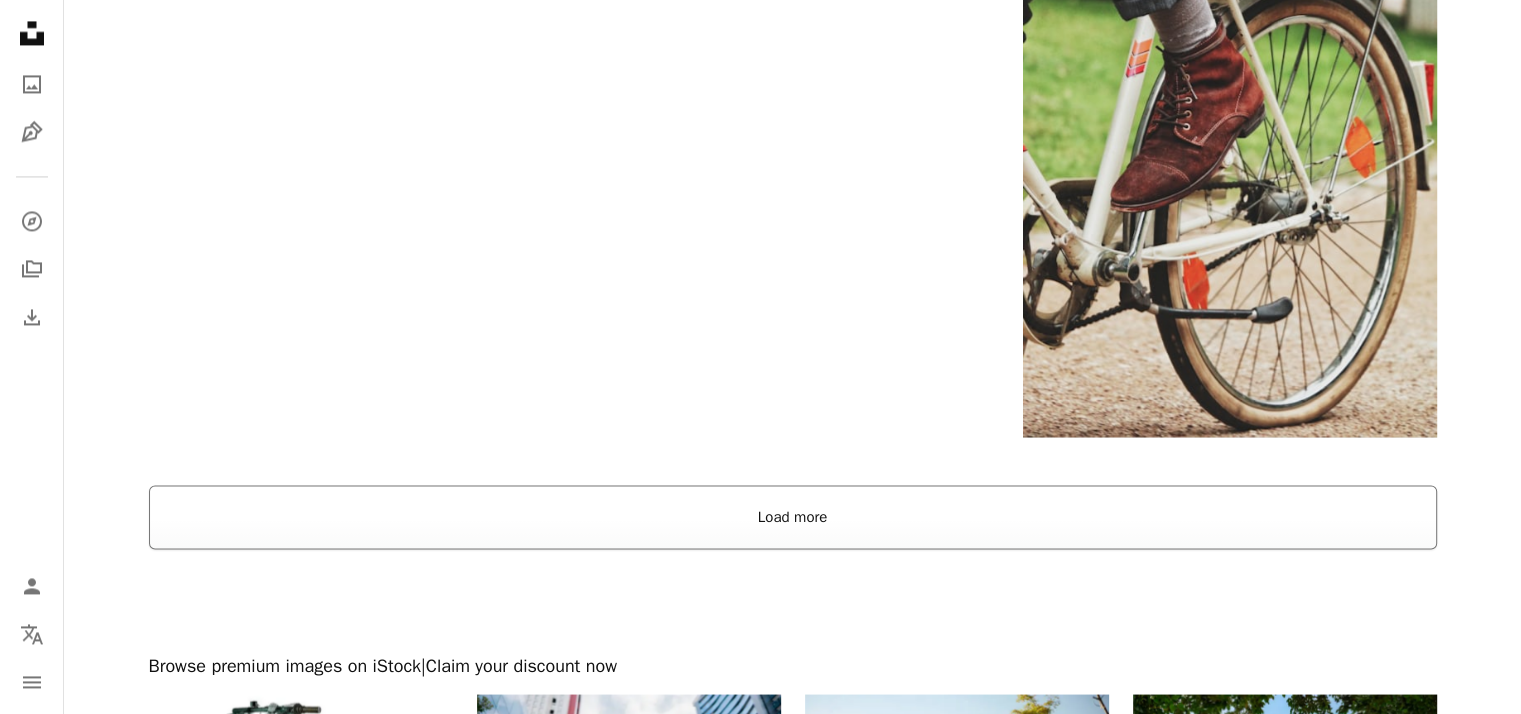 click on "Load more" at bounding box center [793, 517] 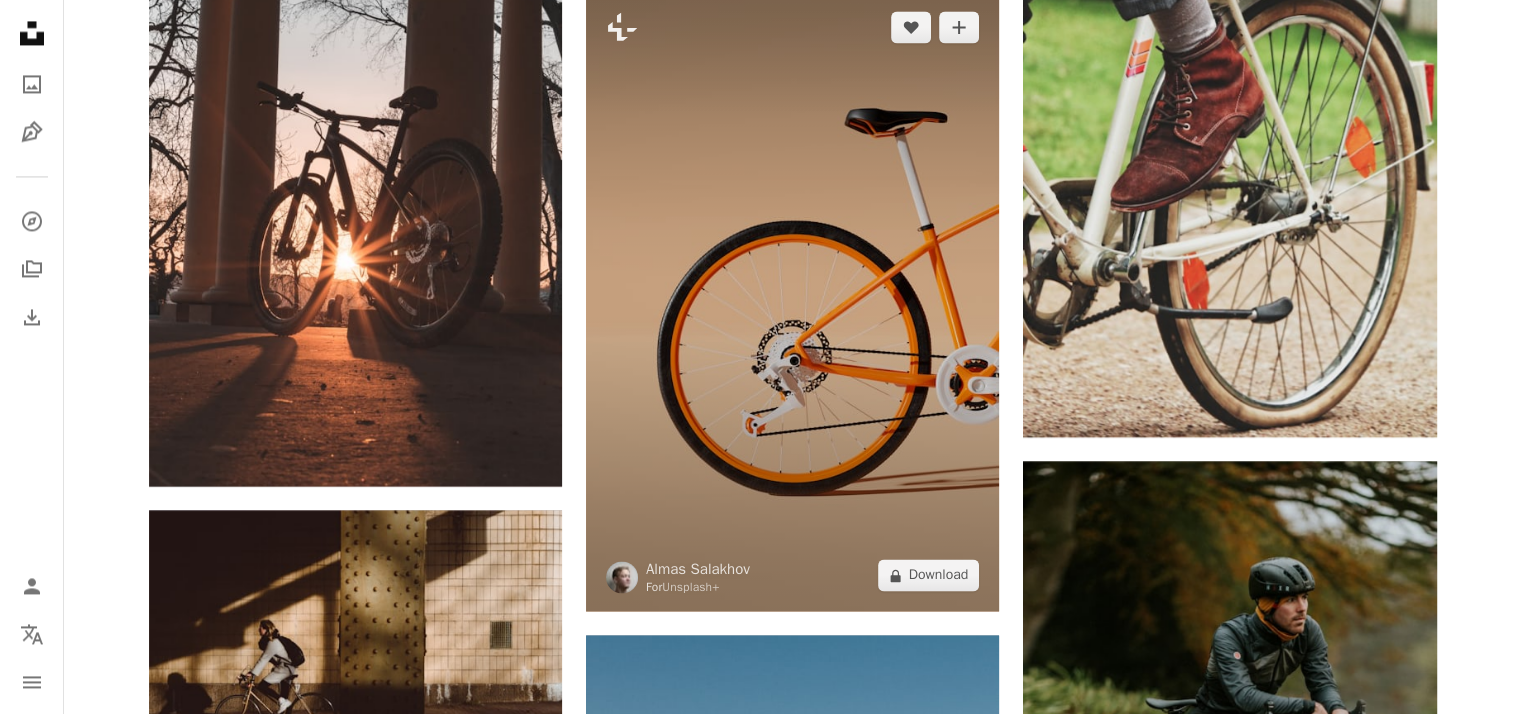 drag, startPoint x: 791, startPoint y: 297, endPoint x: 727, endPoint y: 281, distance: 65.96969 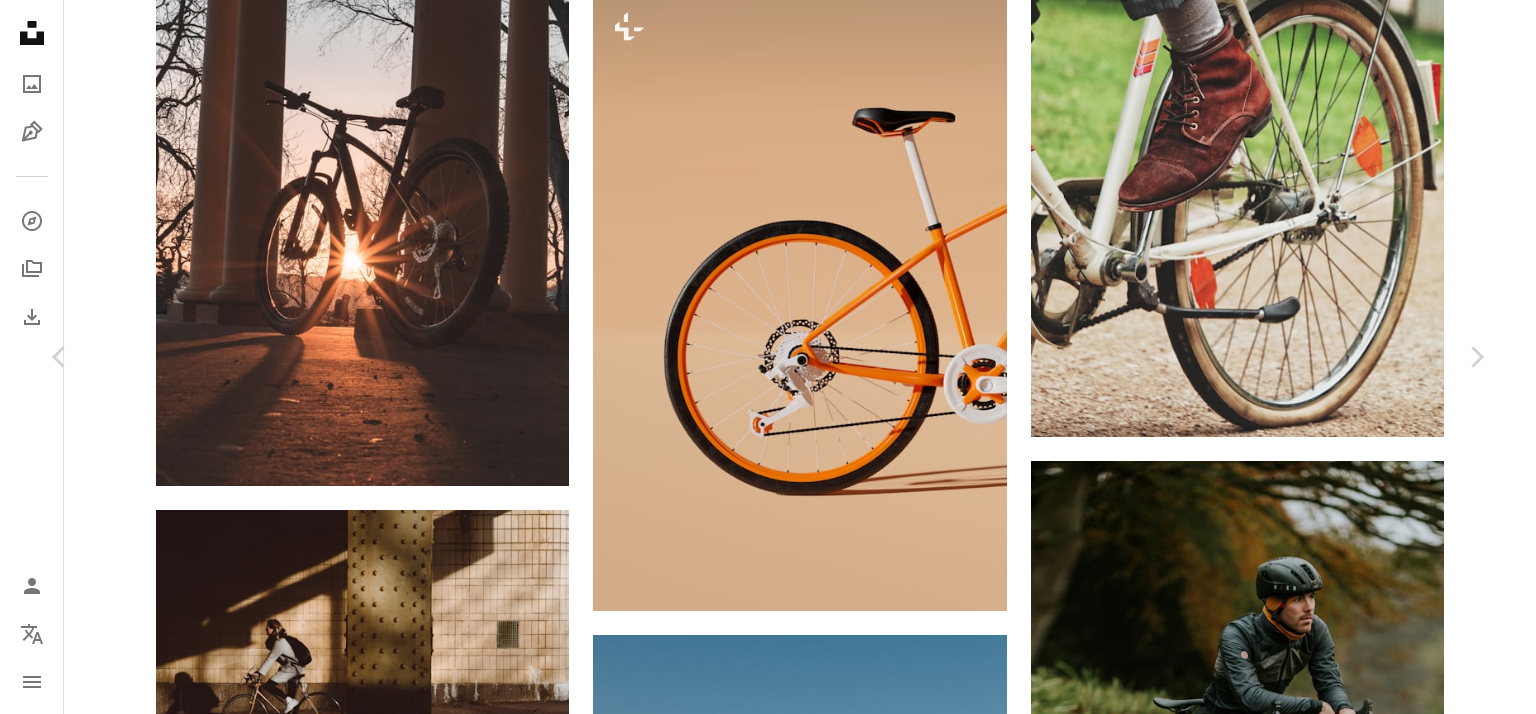 click on "[FIRST] [LAST]" at bounding box center (768, 3917) 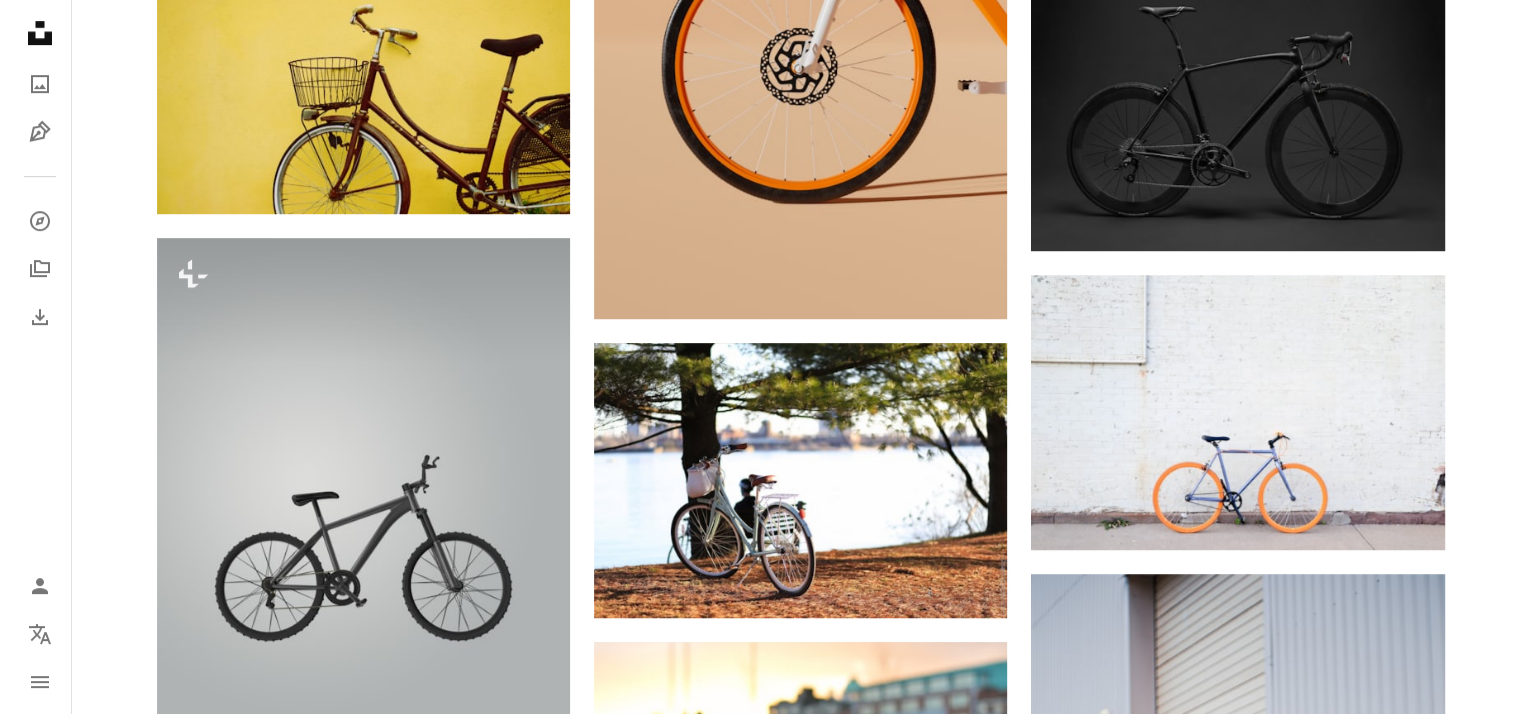 scroll, scrollTop: 700, scrollLeft: 0, axis: vertical 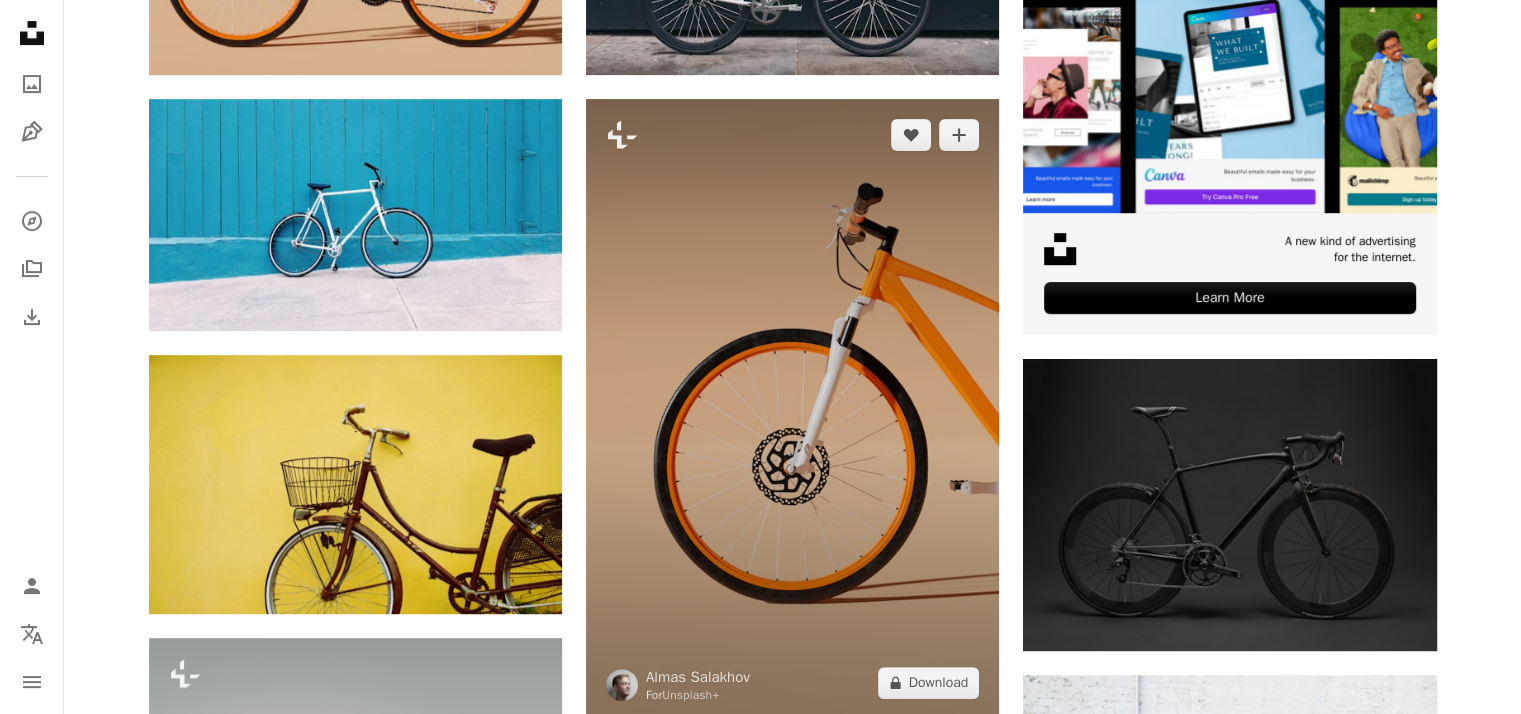 click at bounding box center [792, 409] 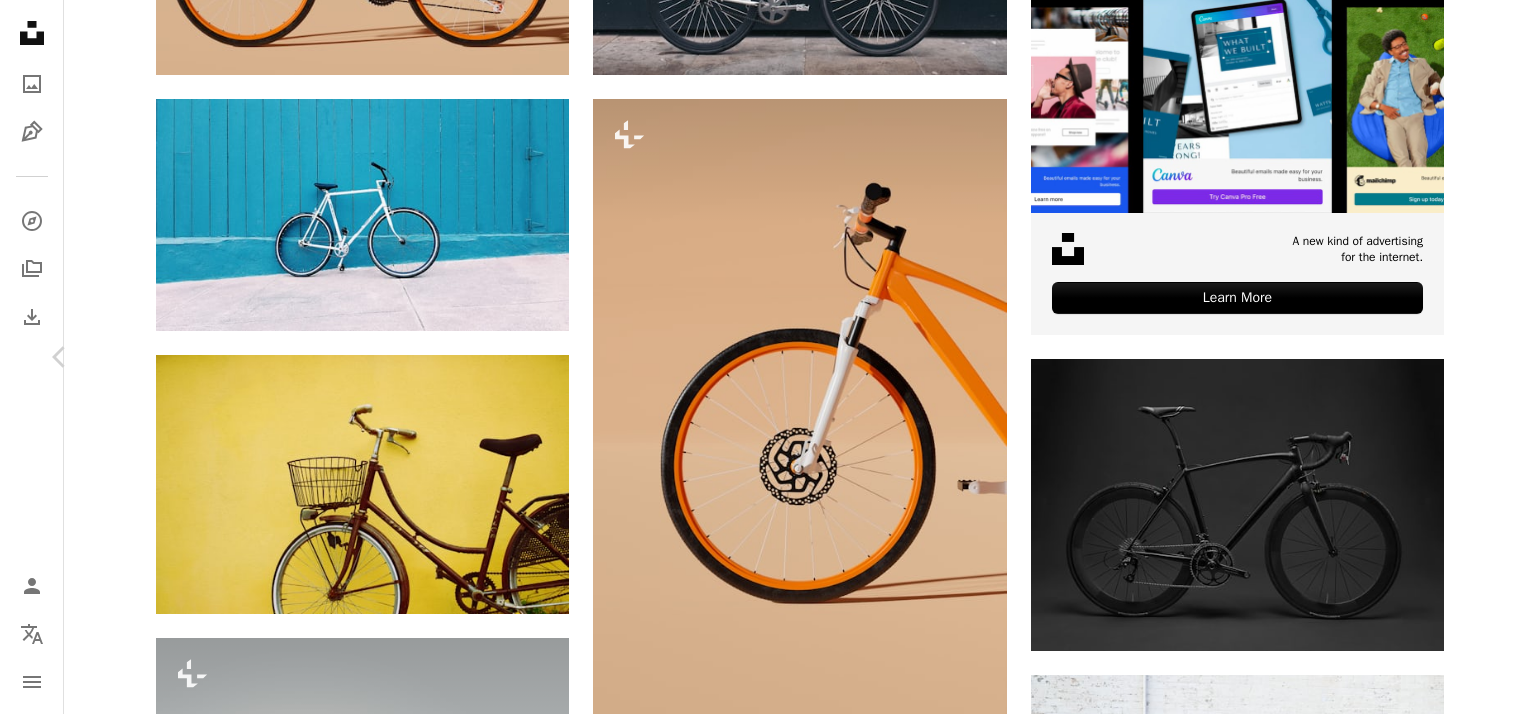 click on "Chevron right" 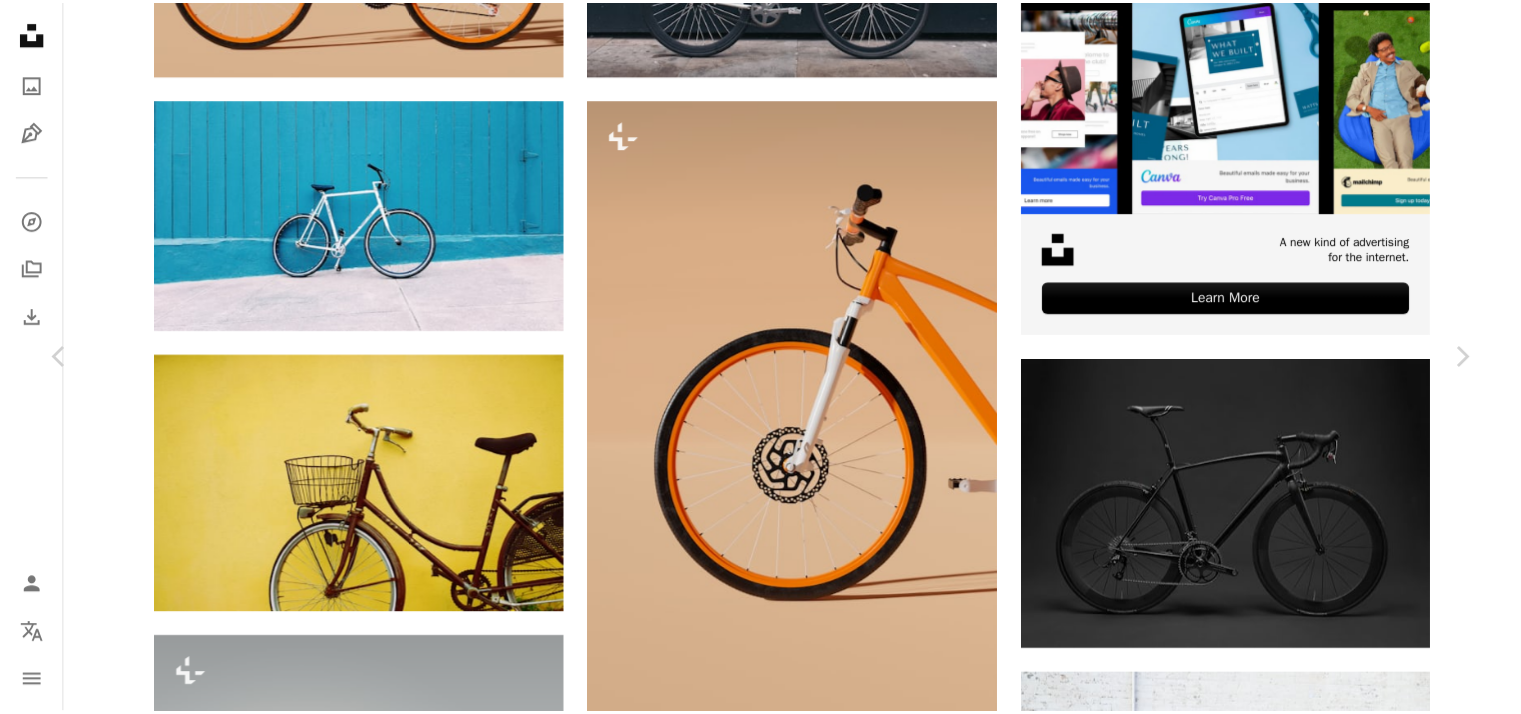 scroll, scrollTop: 624, scrollLeft: 0, axis: vertical 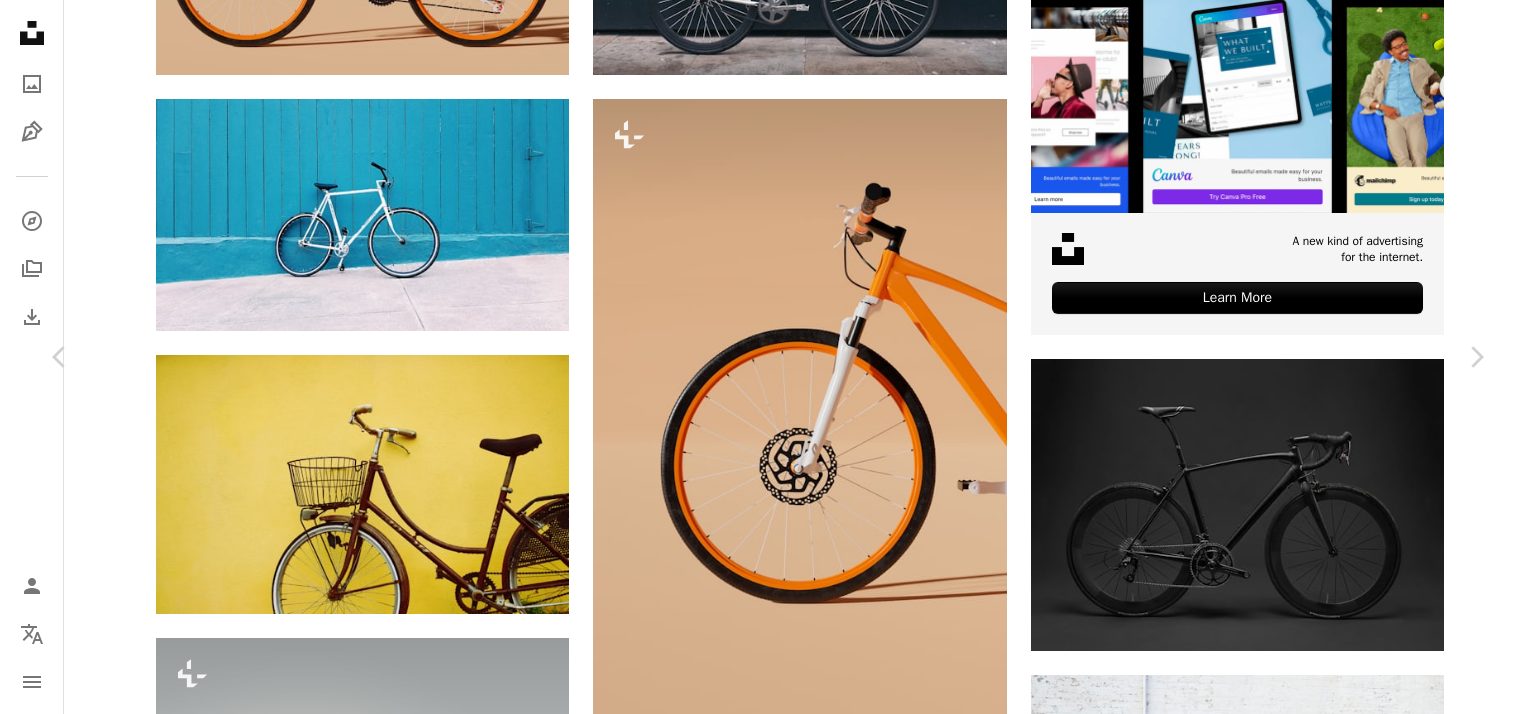 click on "[FIRST] [LAST]" at bounding box center (768, 6417) 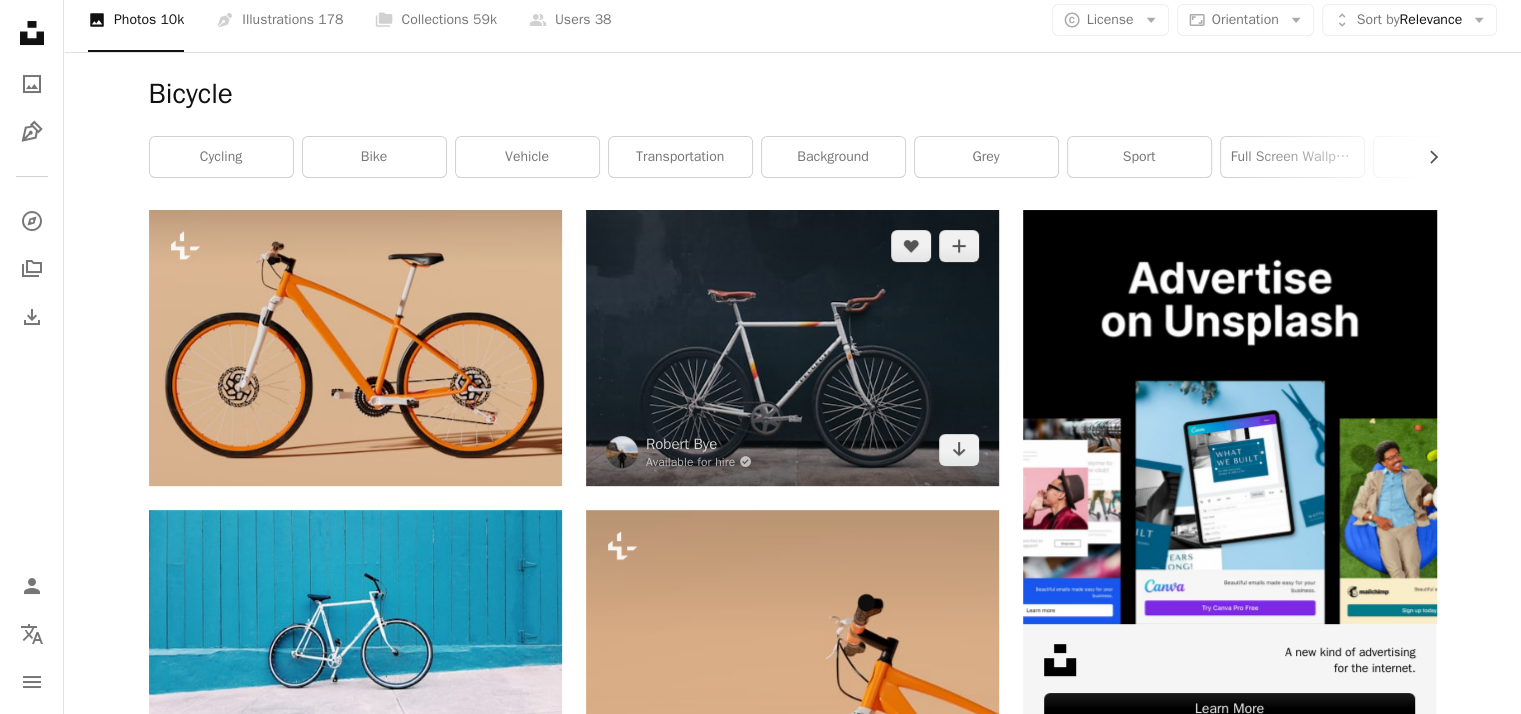 scroll, scrollTop: 100, scrollLeft: 0, axis: vertical 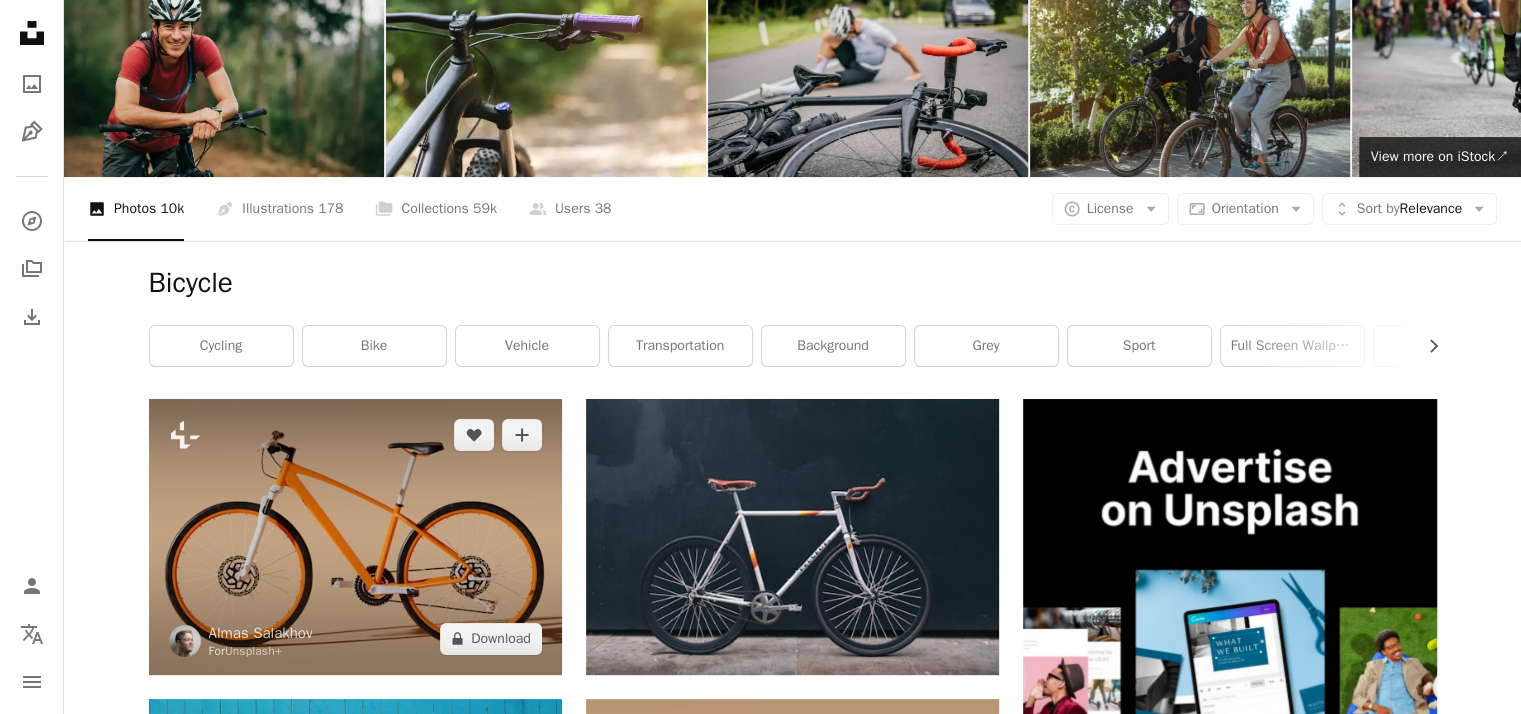 click at bounding box center [355, 536] 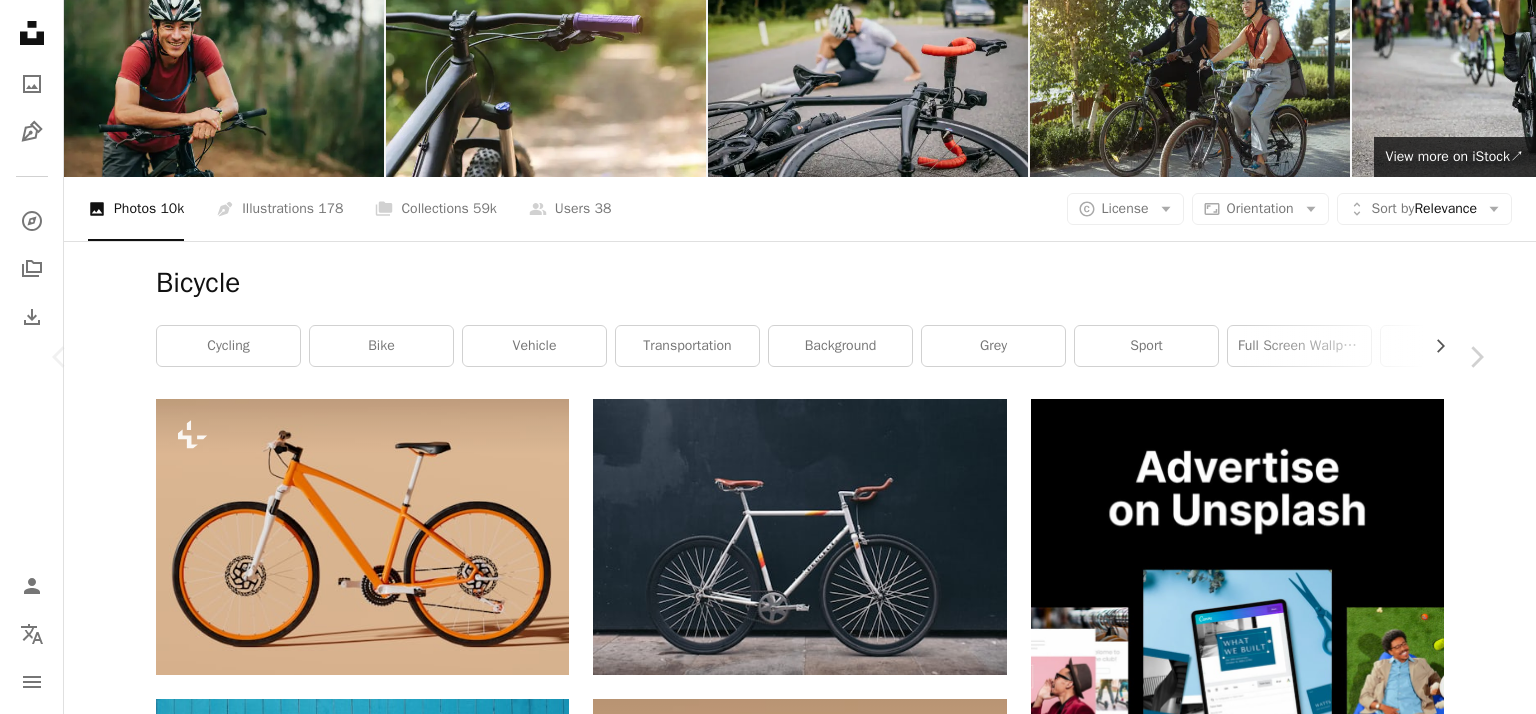 click on "[BRAND]" at bounding box center (768, 3280) 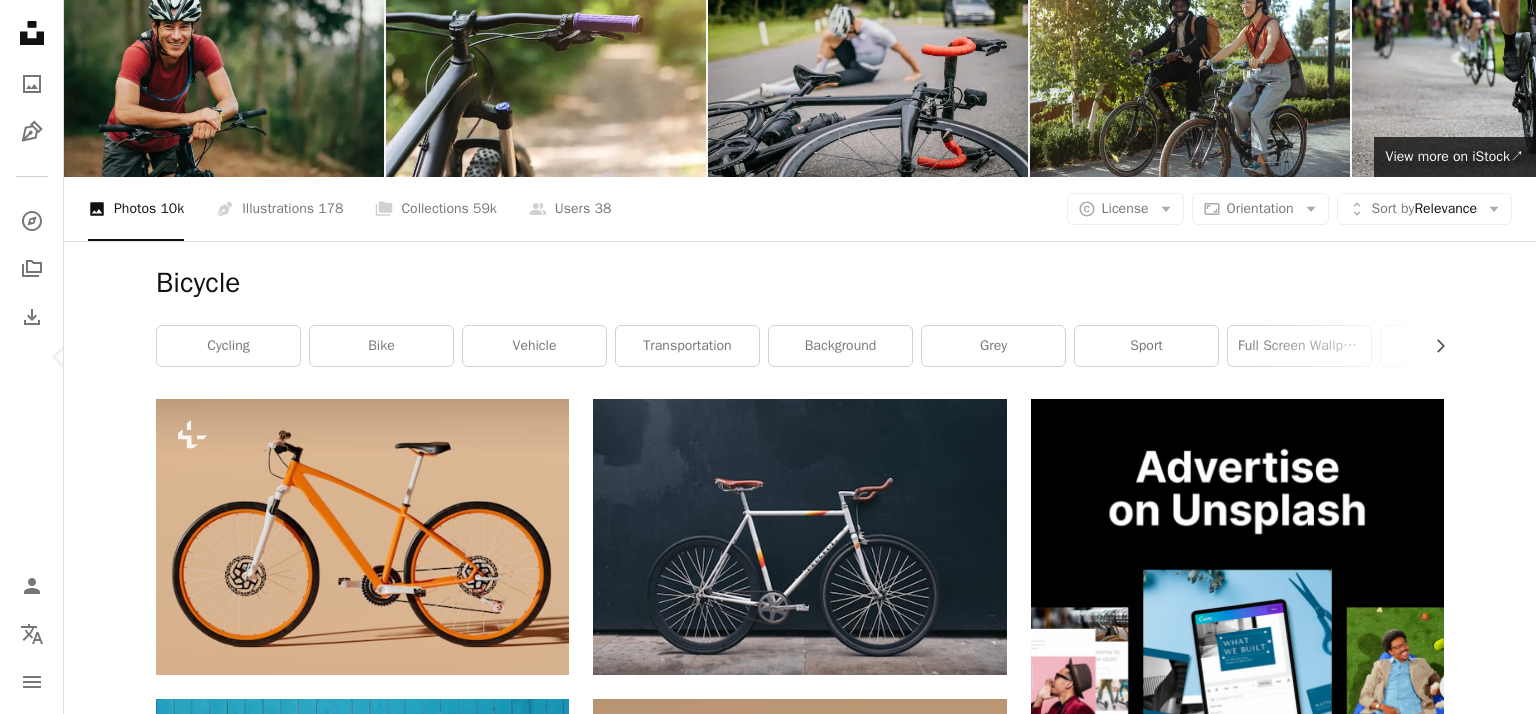 click on "Chevron right" at bounding box center [1476, 357] 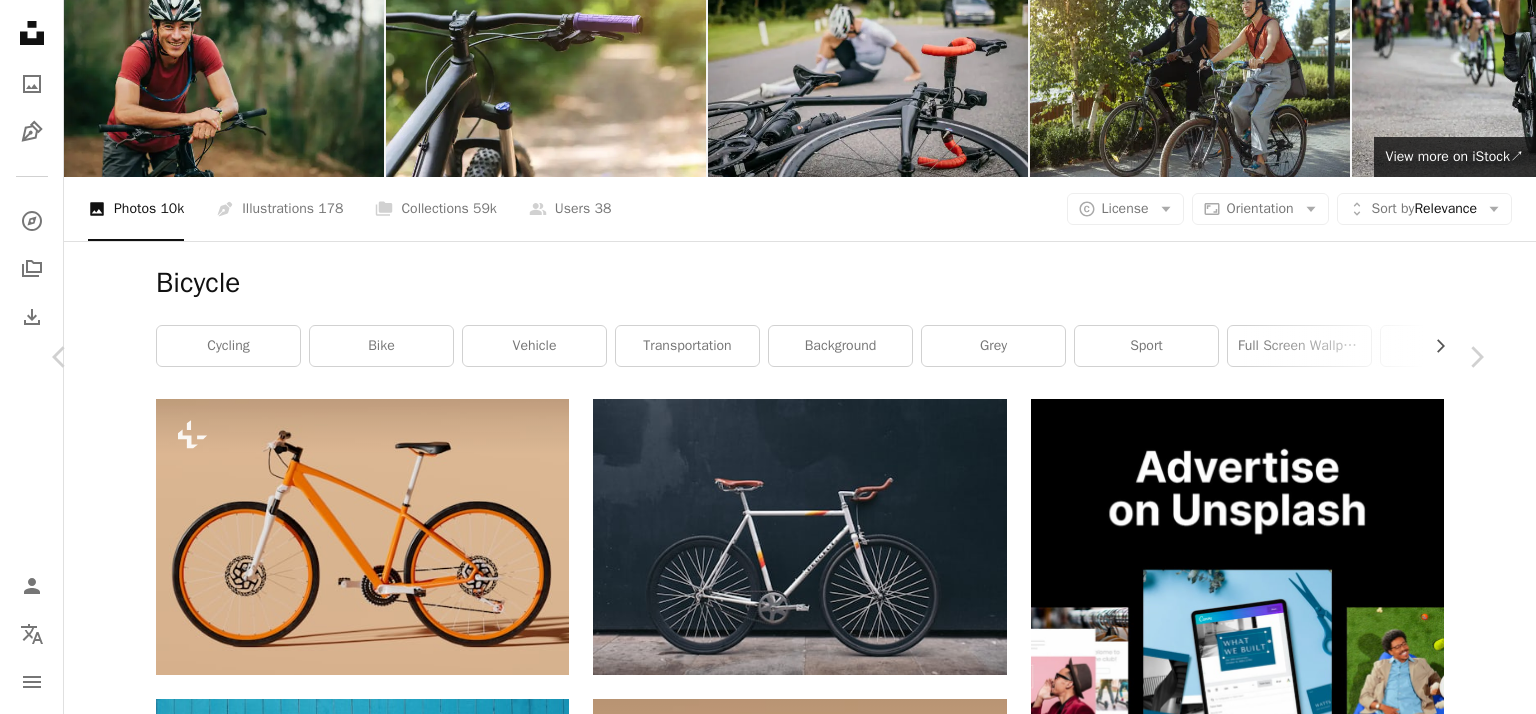 click on "[FIRST] [LAST]" at bounding box center (768, 7017) 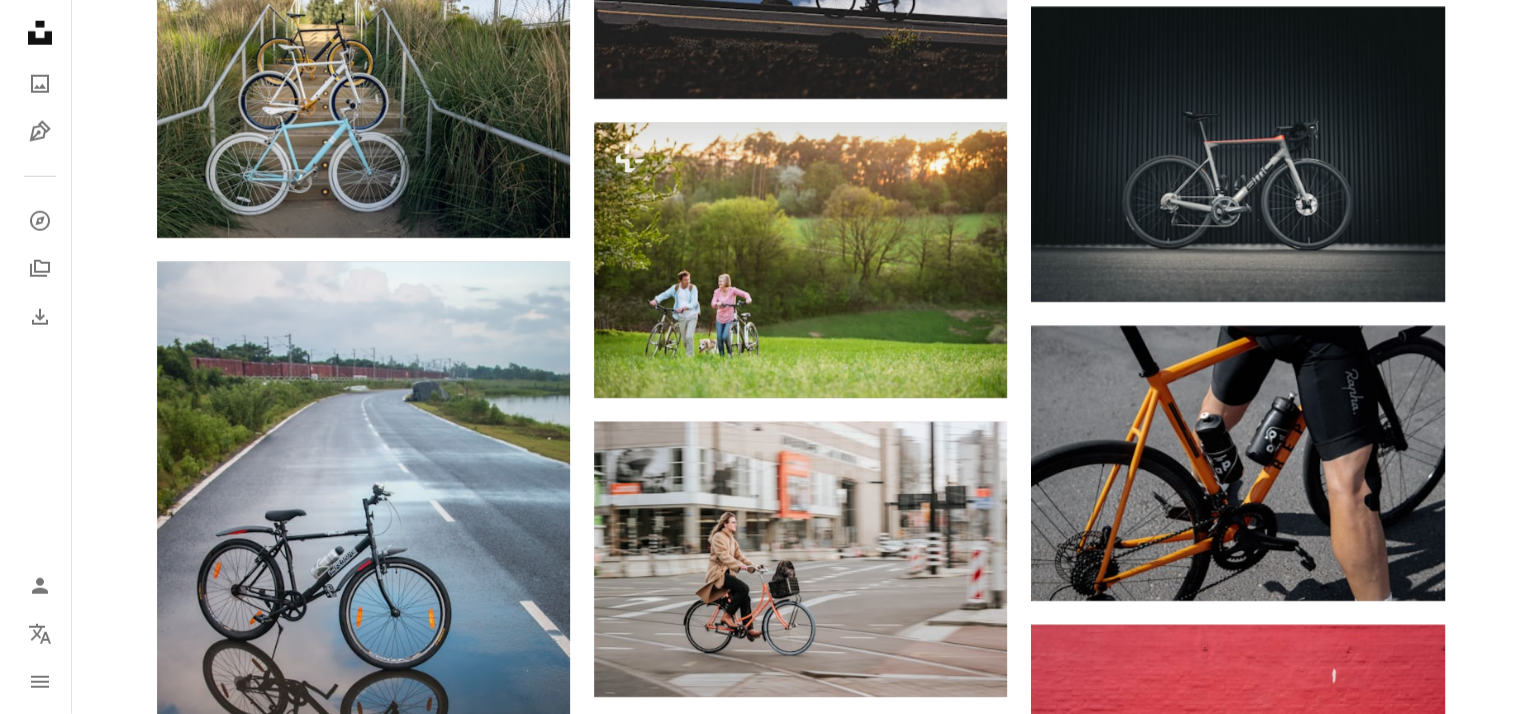 scroll, scrollTop: 13300, scrollLeft: 0, axis: vertical 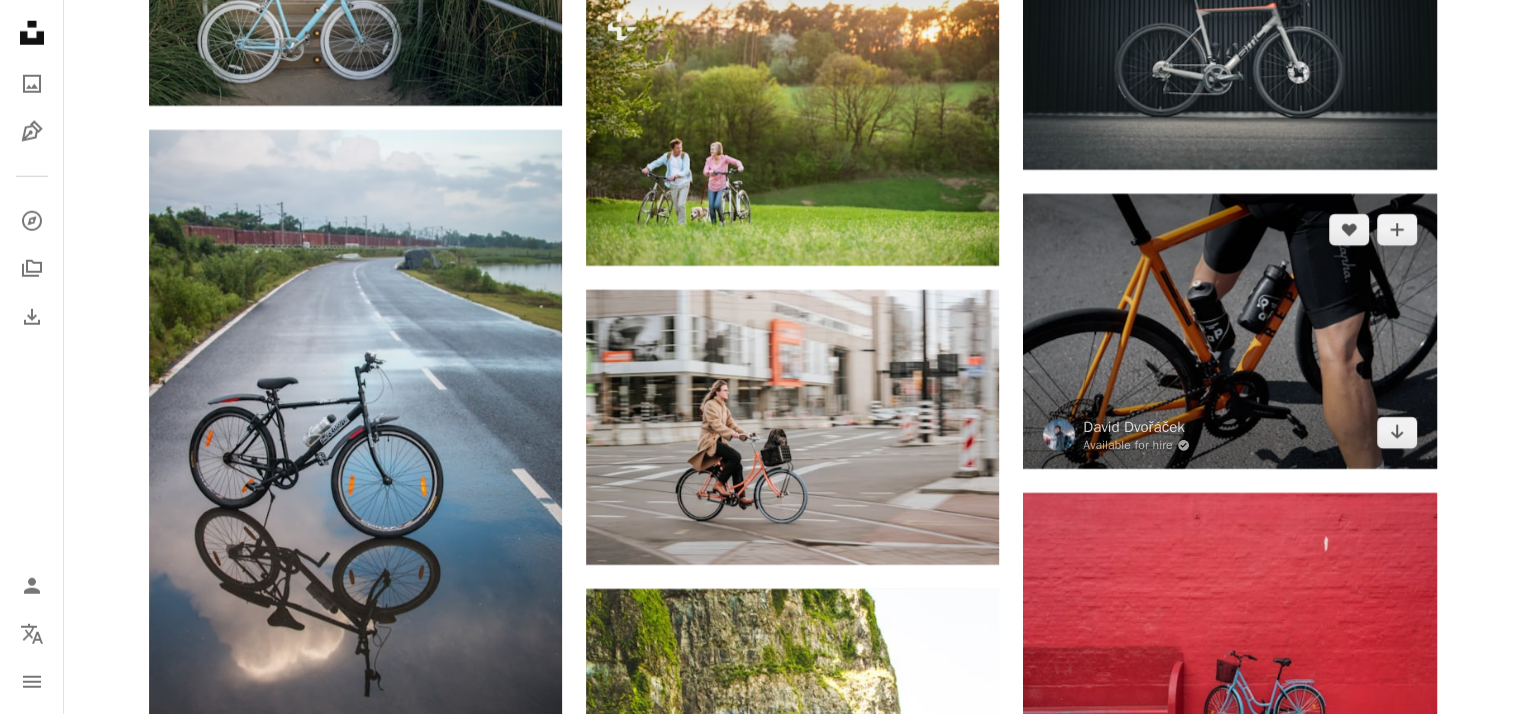 click at bounding box center [1229, 331] 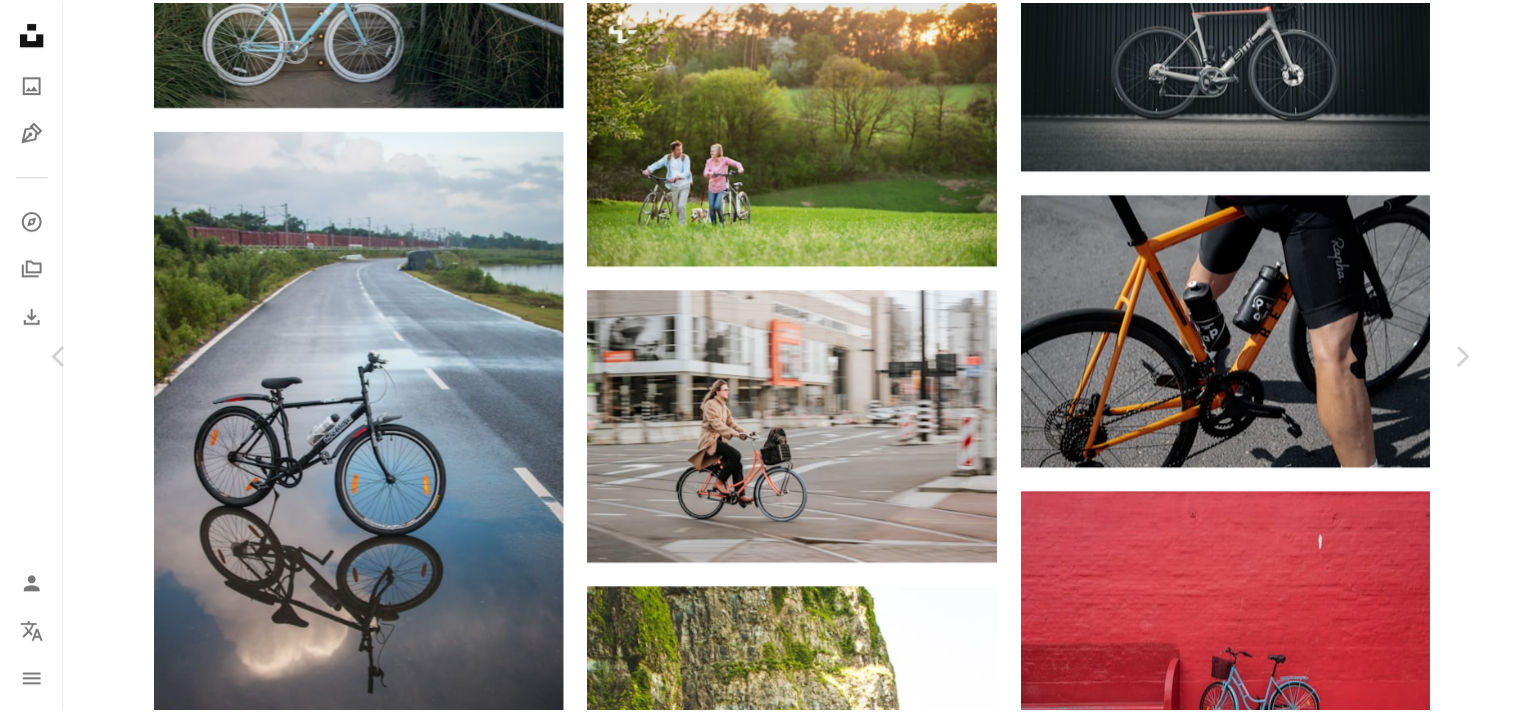 scroll, scrollTop: 624, scrollLeft: 0, axis: vertical 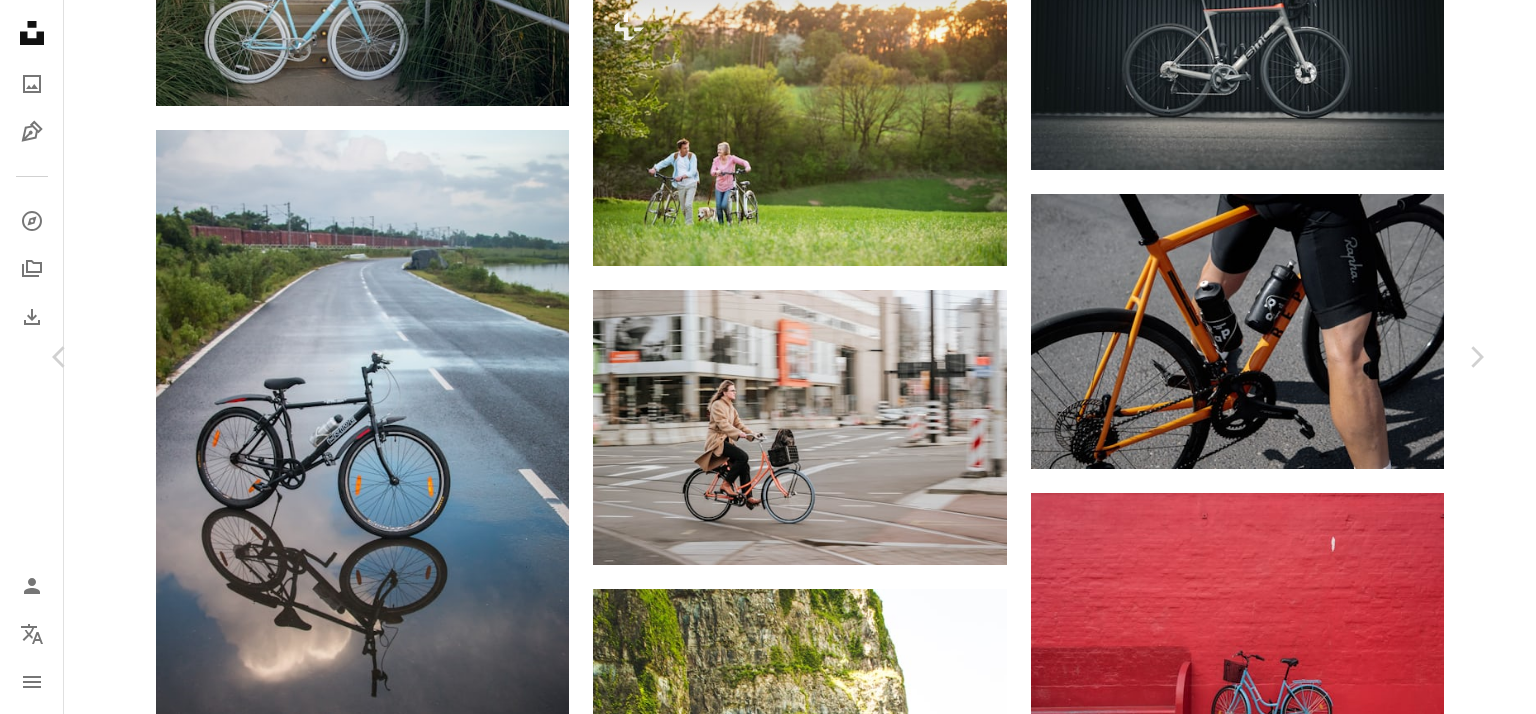 click on "[FIRST] [LAST]" at bounding box center [768, 4594] 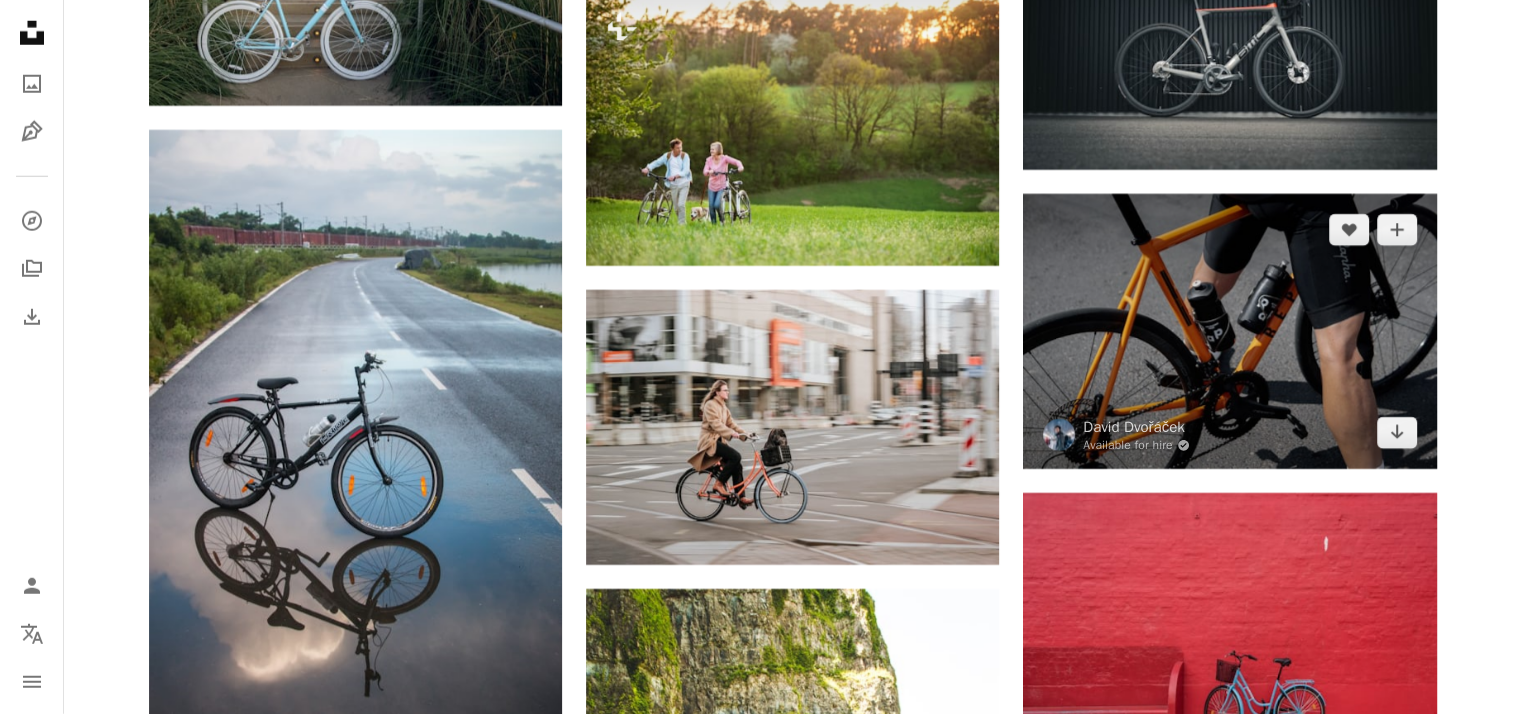 click at bounding box center [1229, 331] 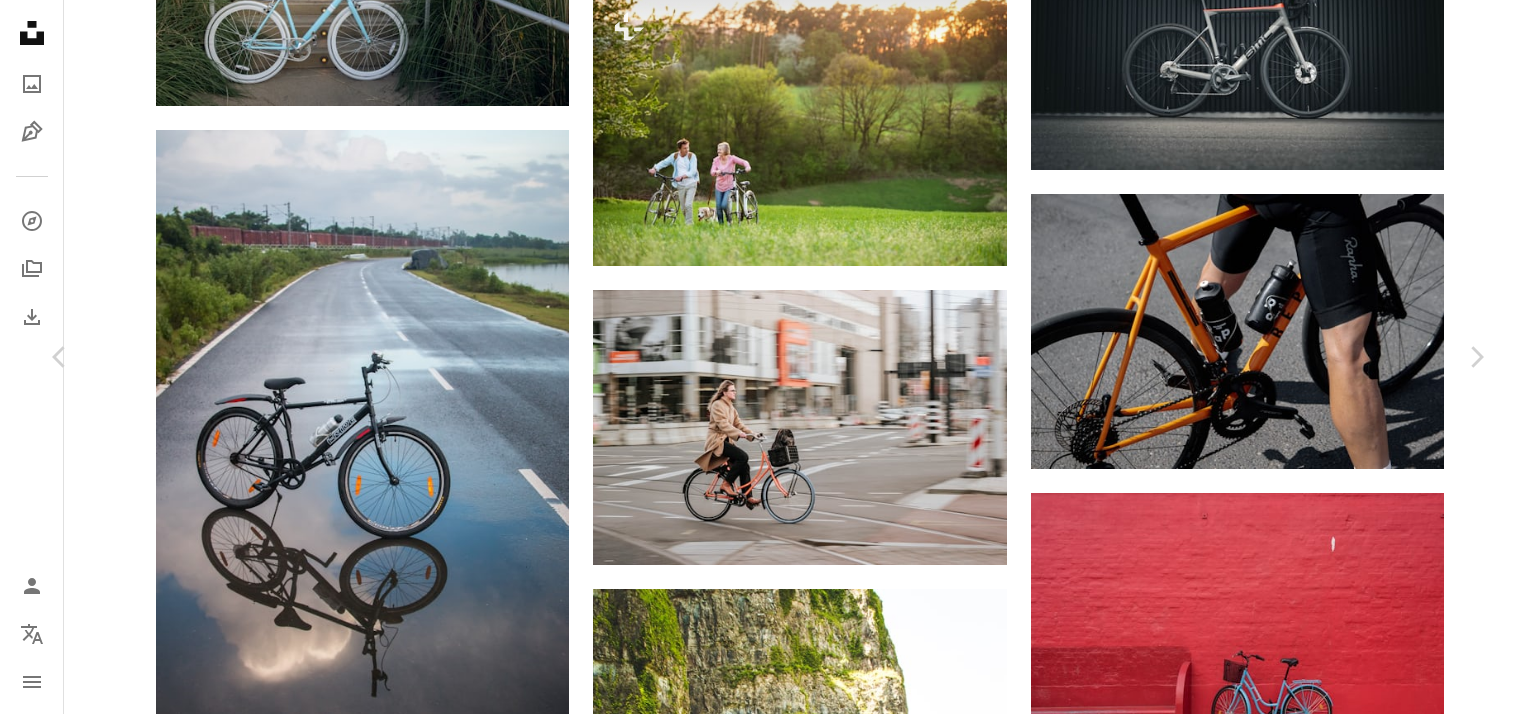 click on "[FIRST] [LAST]" at bounding box center (768, 4594) 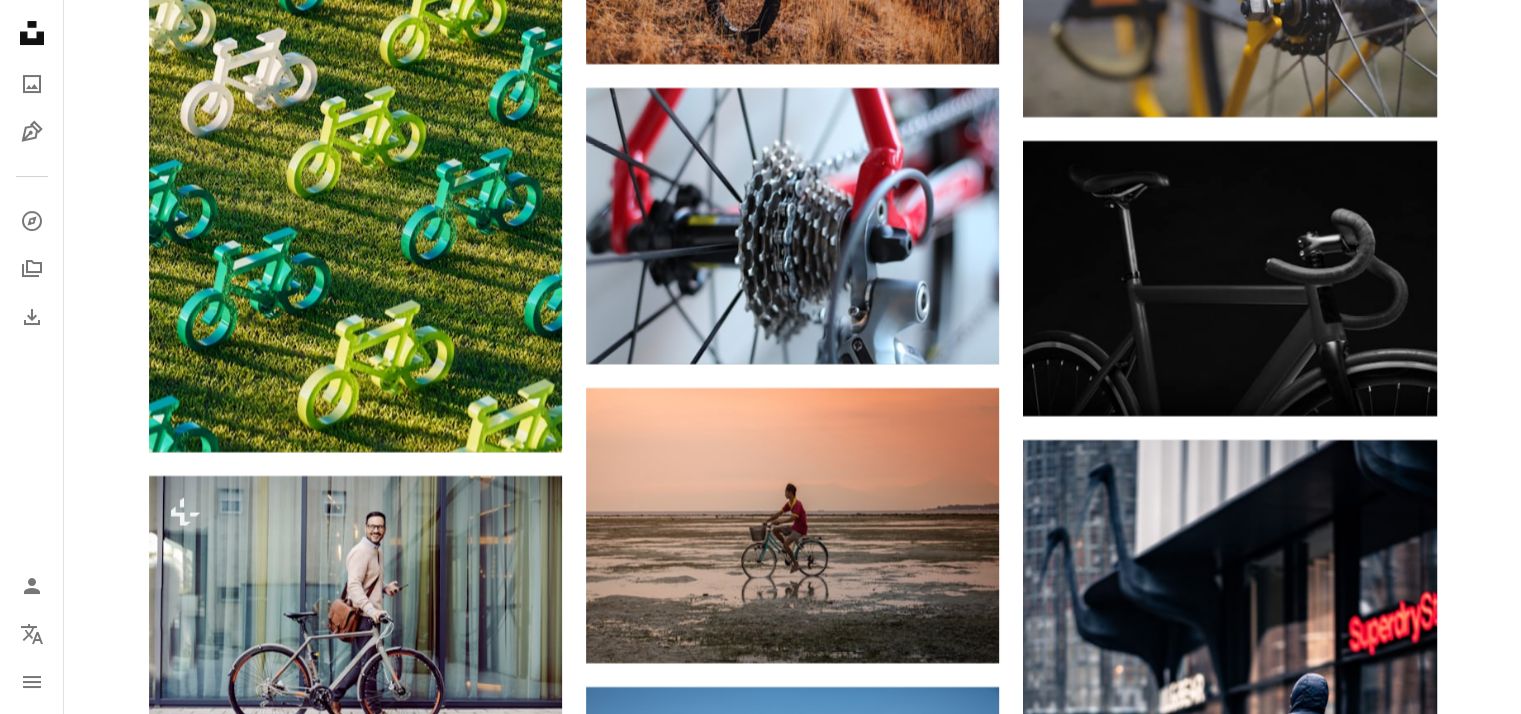 scroll, scrollTop: 15300, scrollLeft: 0, axis: vertical 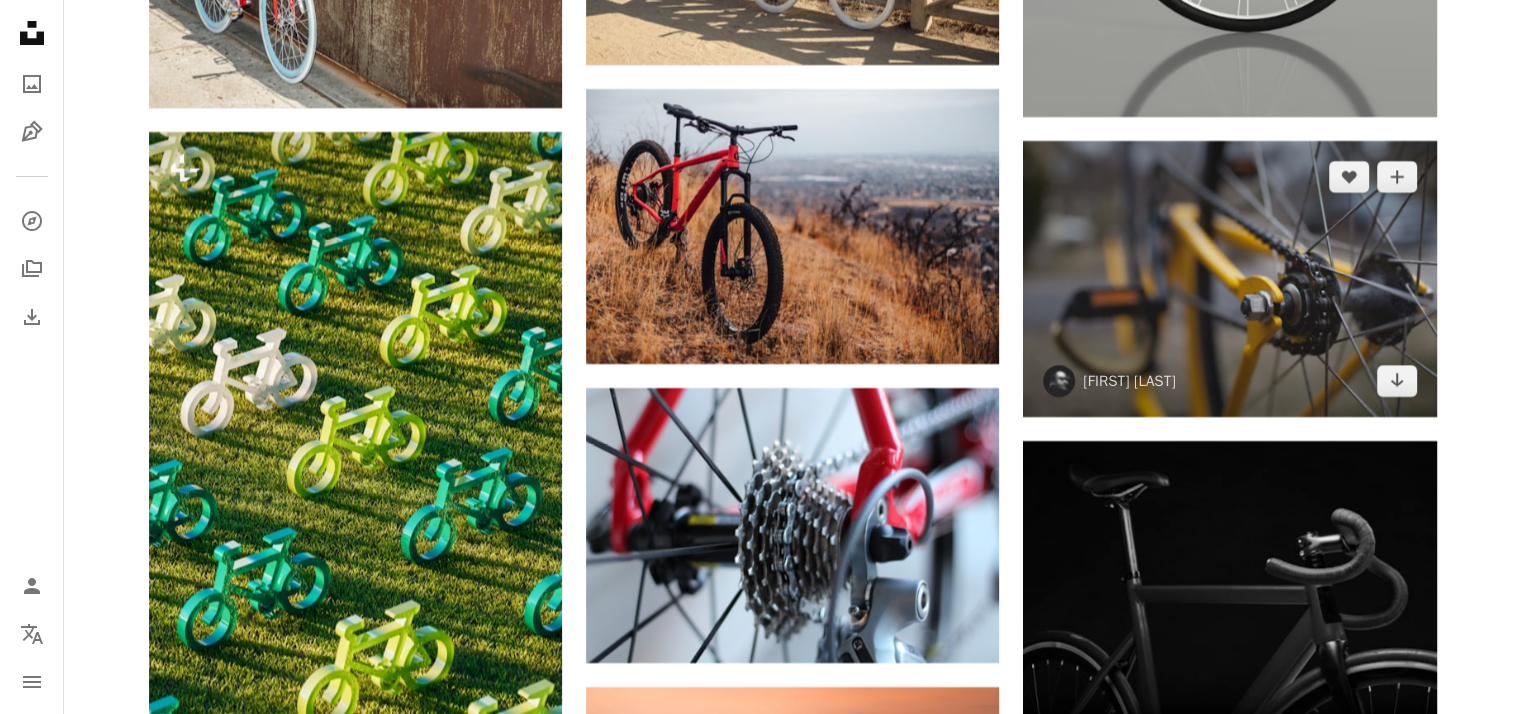 click at bounding box center [1229, 278] 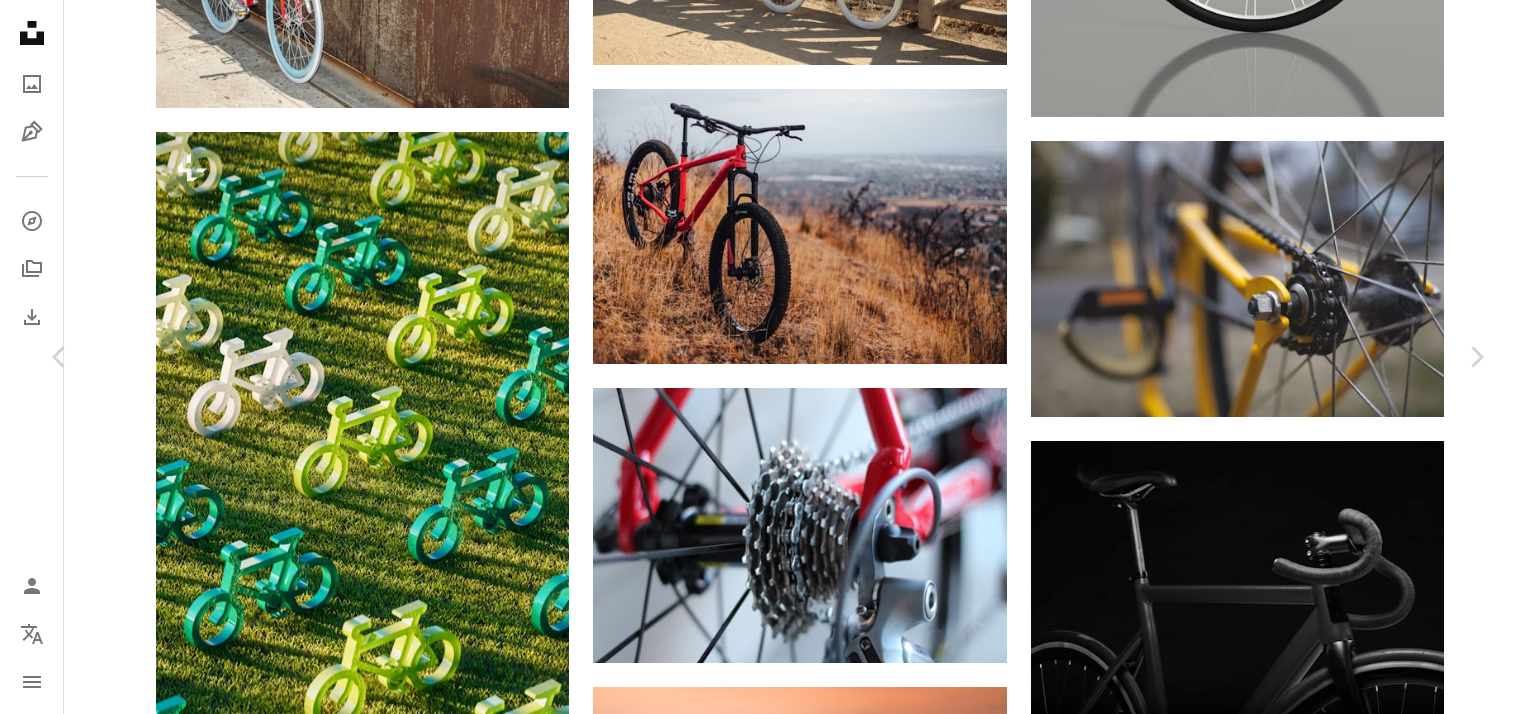 click on "[FIRST] [LAST]" at bounding box center [768, 5586] 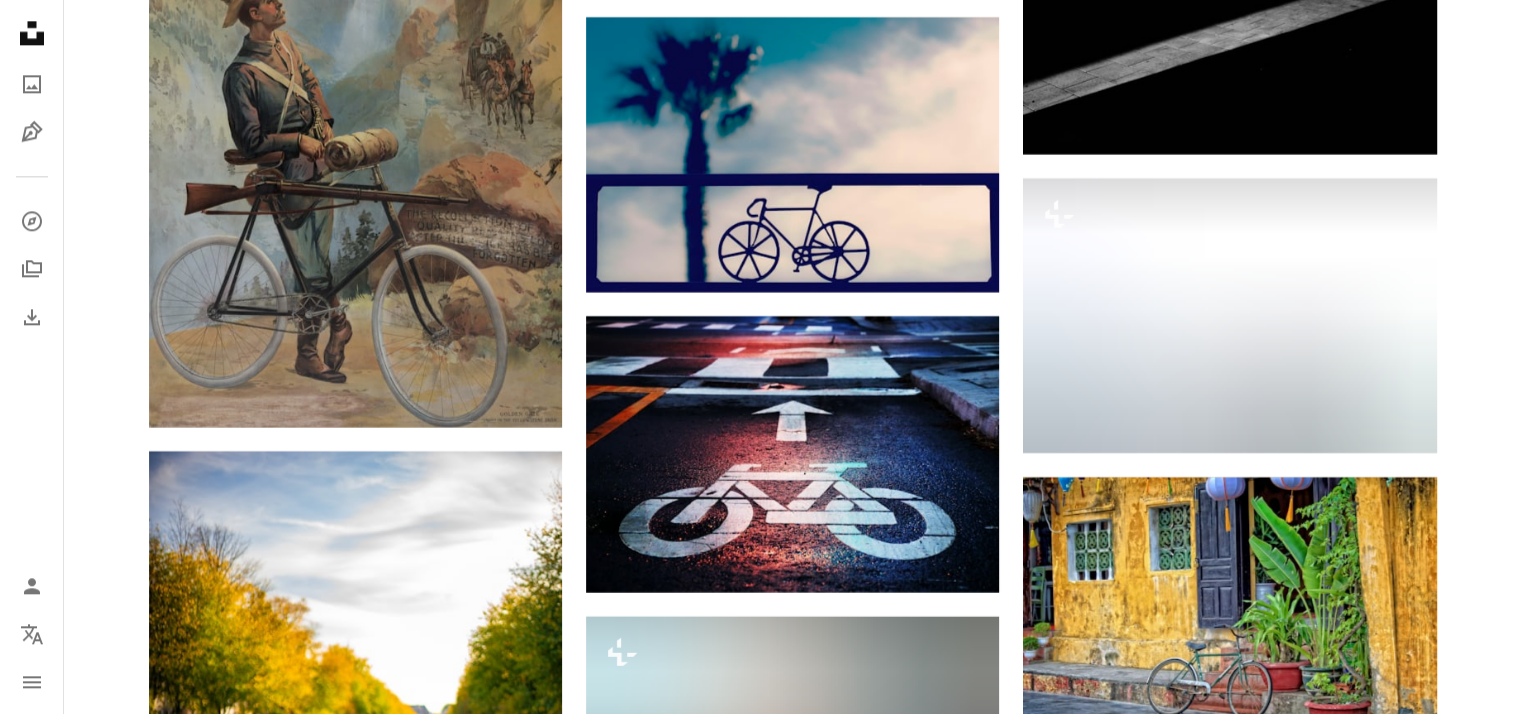 scroll, scrollTop: 25500, scrollLeft: 0, axis: vertical 